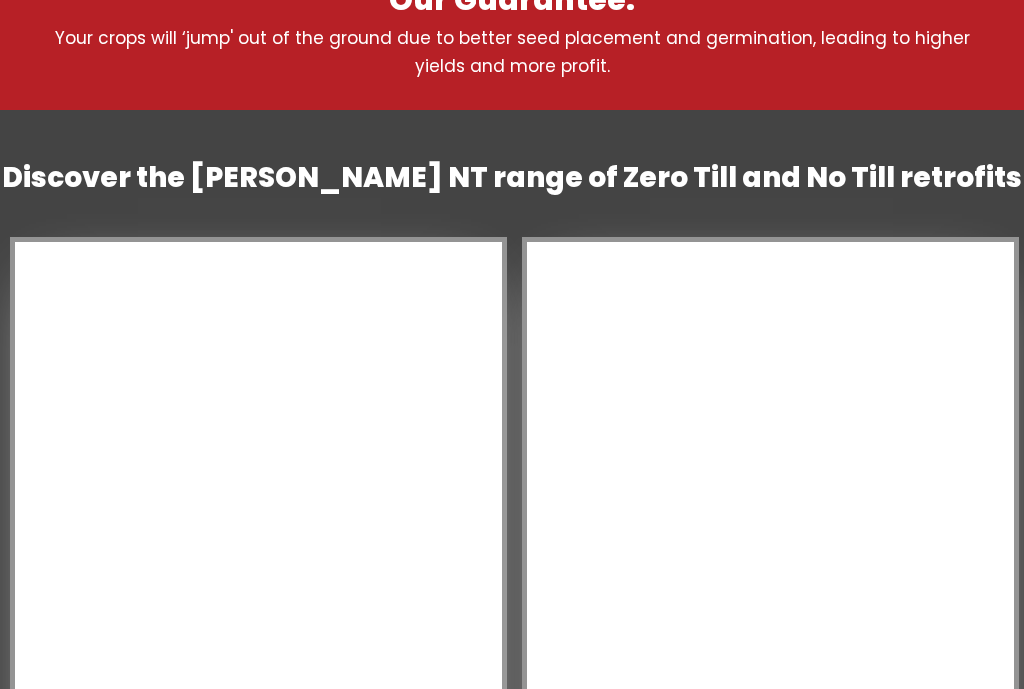 scroll, scrollTop: 0, scrollLeft: 0, axis: both 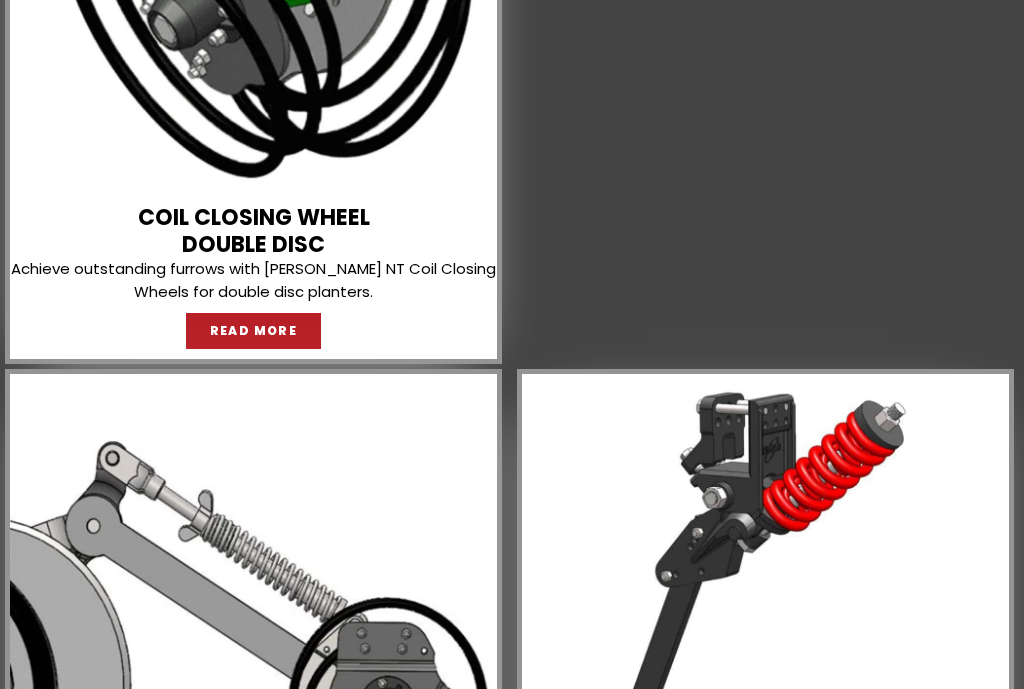 click on "READ MORE" at bounding box center [254, 331] 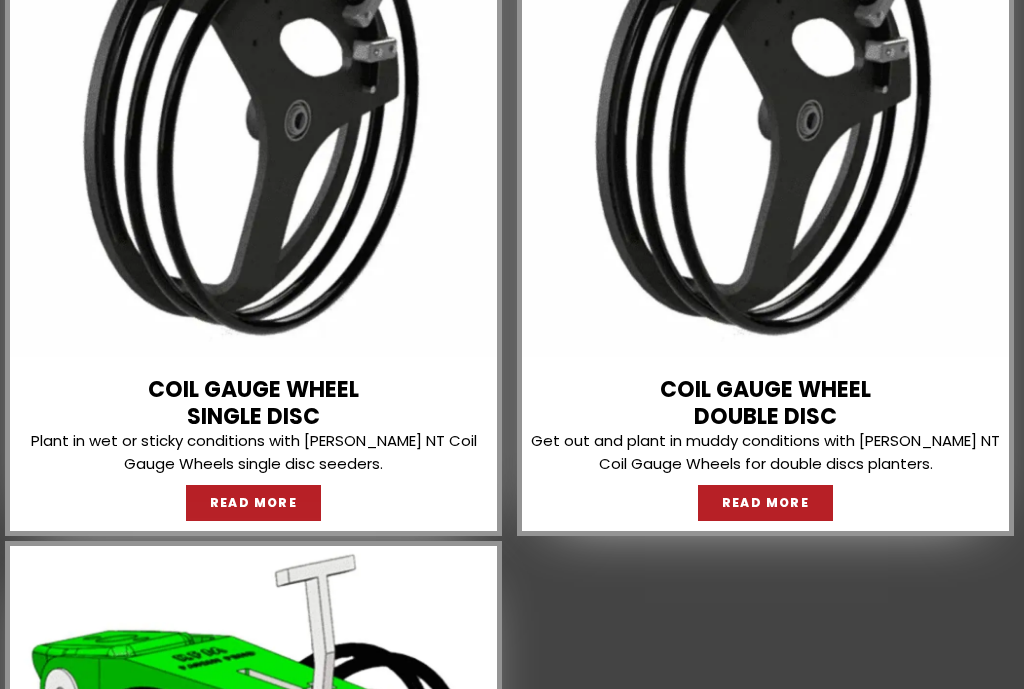 scroll, scrollTop: 3242, scrollLeft: 0, axis: vertical 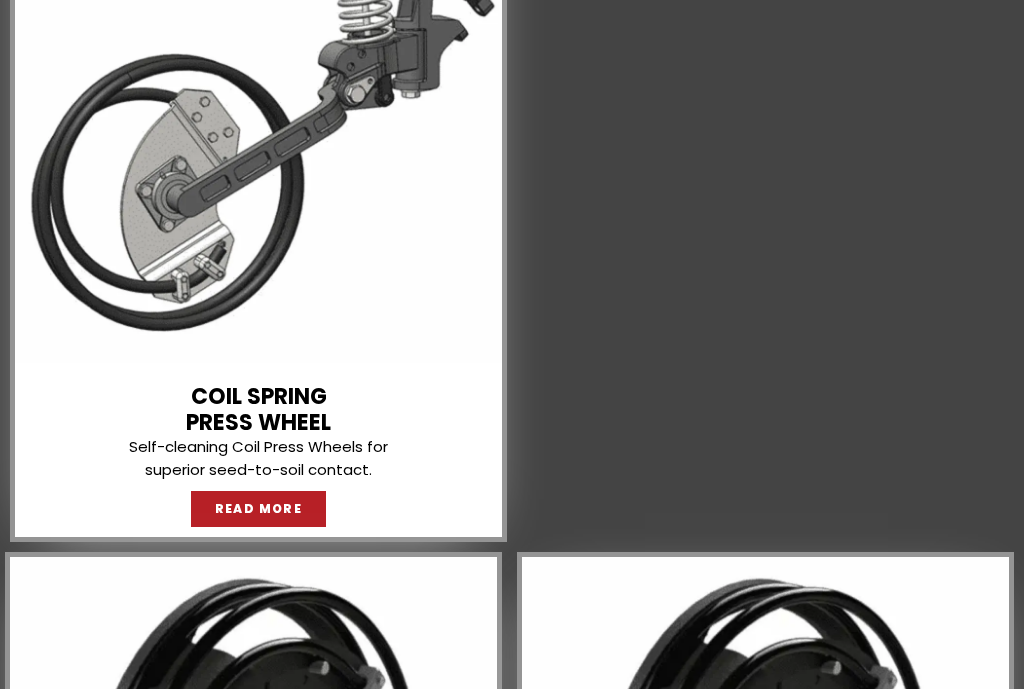 click on "READ MORE" at bounding box center [259, 509] 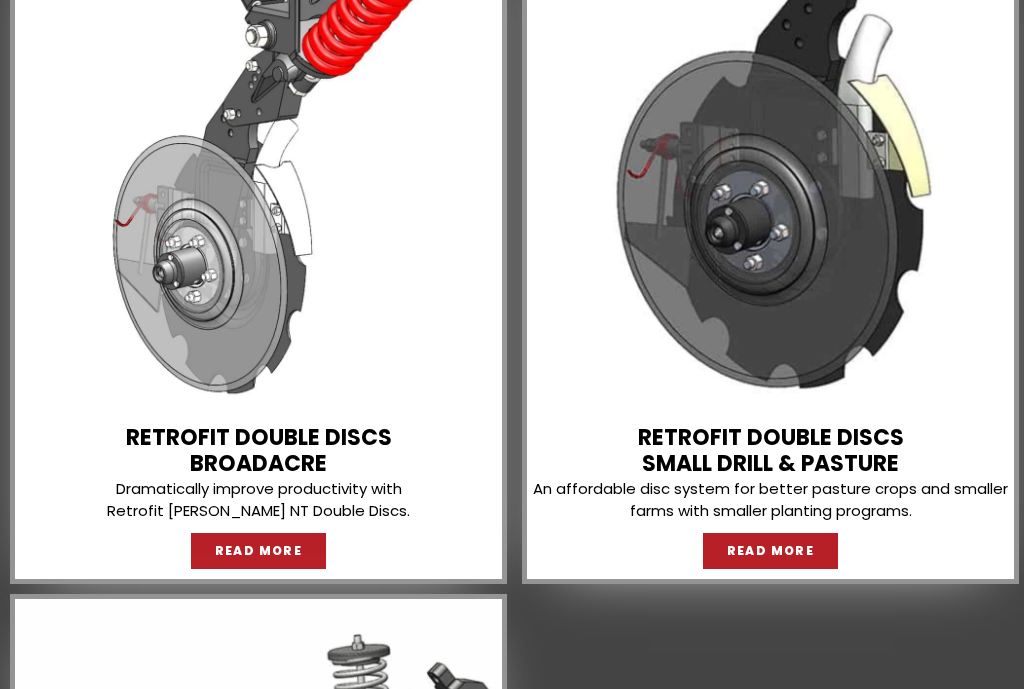 scroll, scrollTop: 1821, scrollLeft: 0, axis: vertical 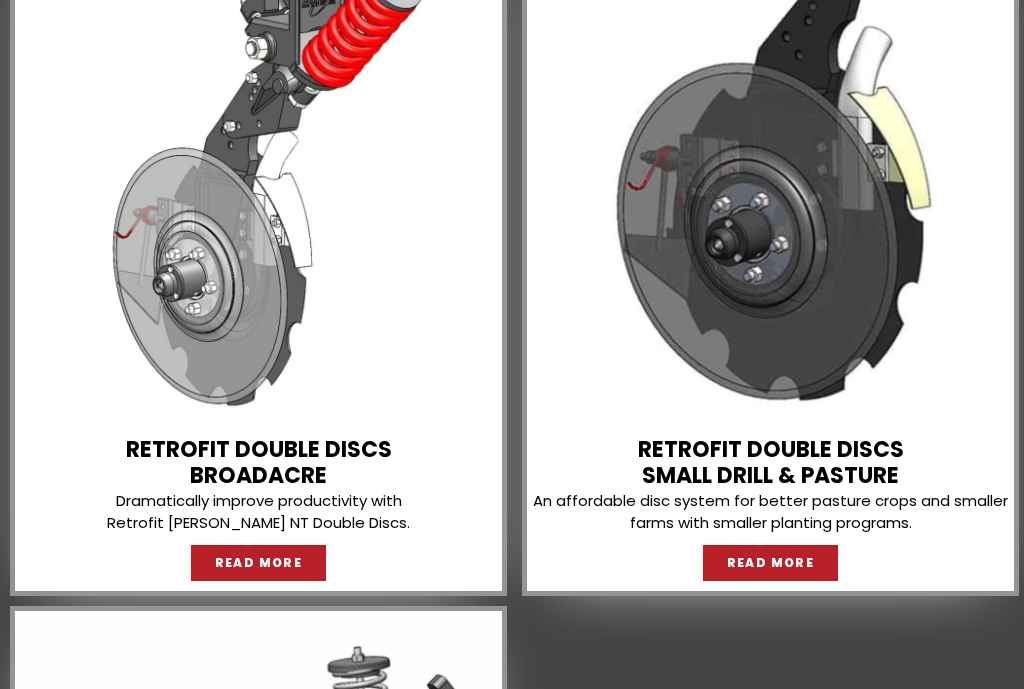 click on "READ MORE" at bounding box center [771, 563] 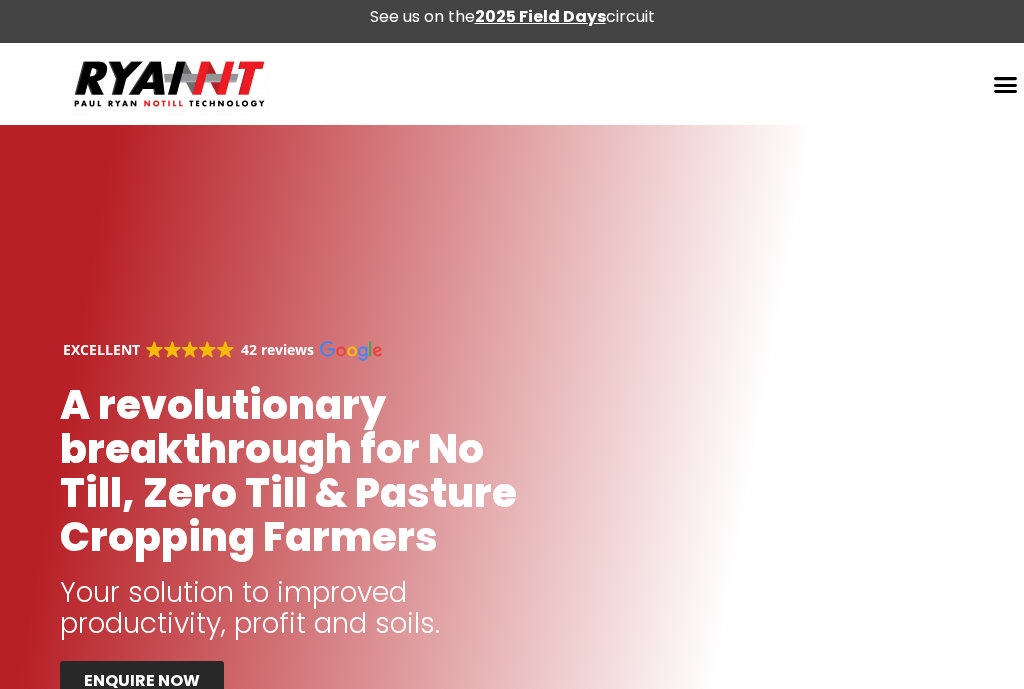 scroll, scrollTop: 0, scrollLeft: 0, axis: both 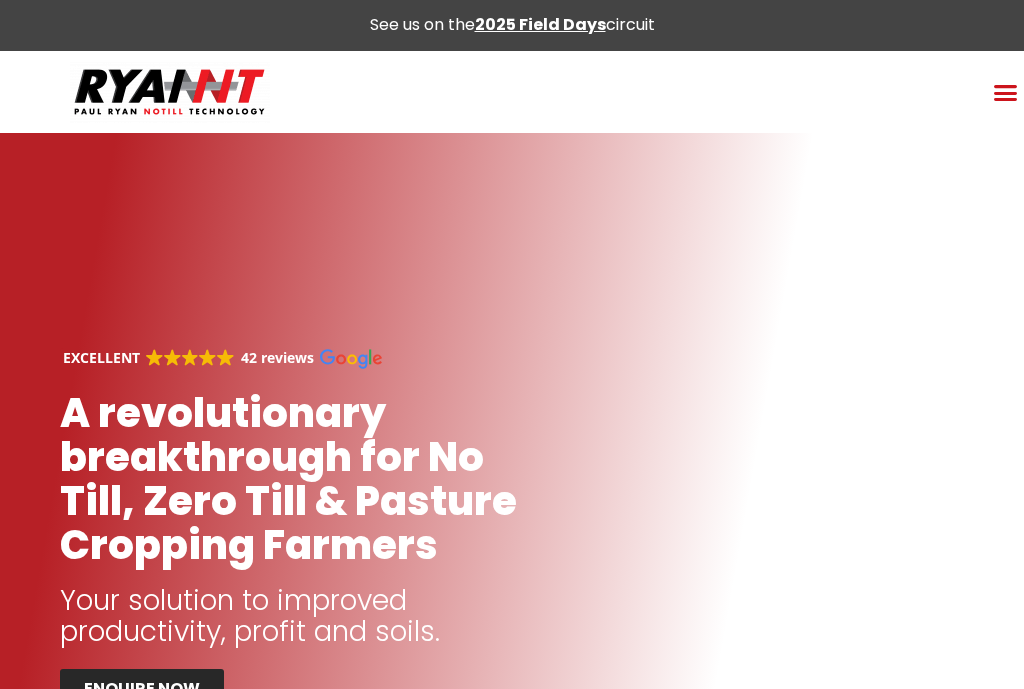 click 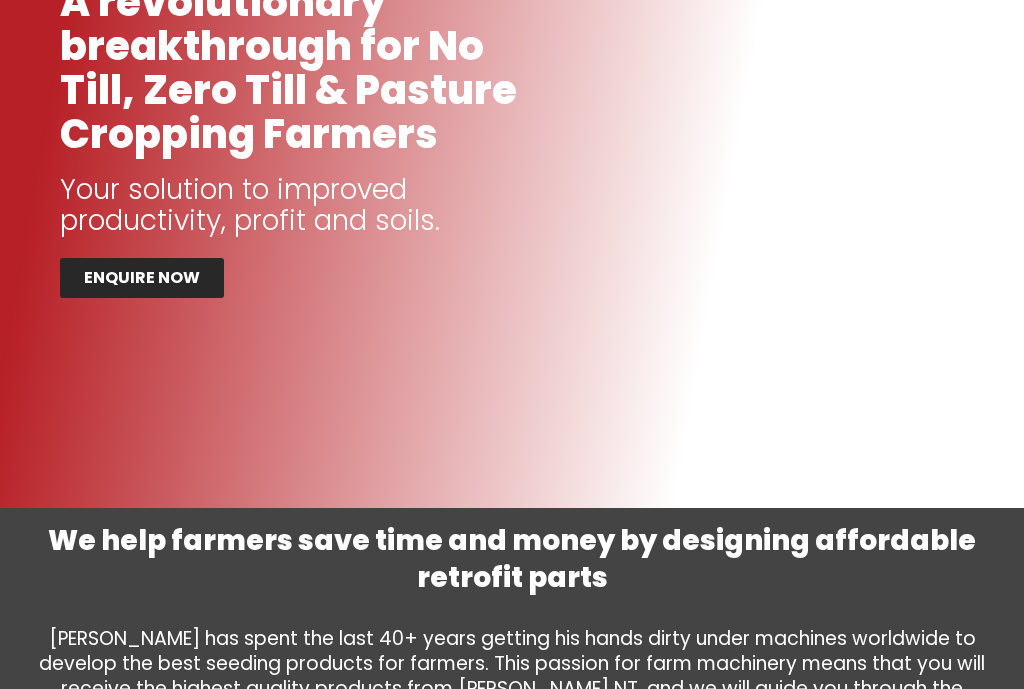 scroll, scrollTop: 411, scrollLeft: 0, axis: vertical 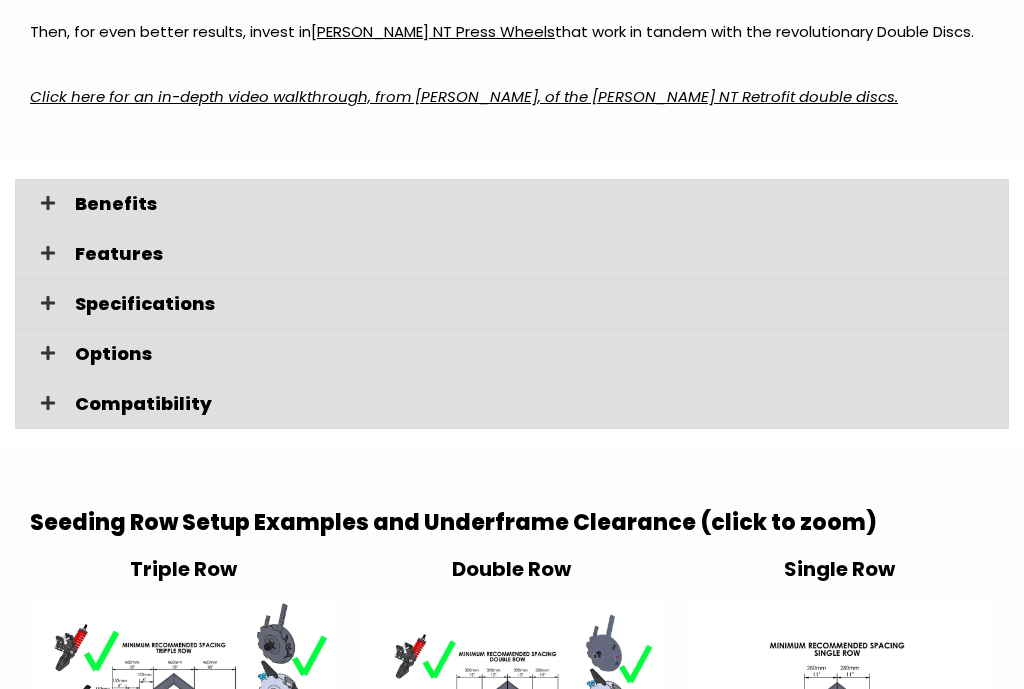 click at bounding box center (184, 756) 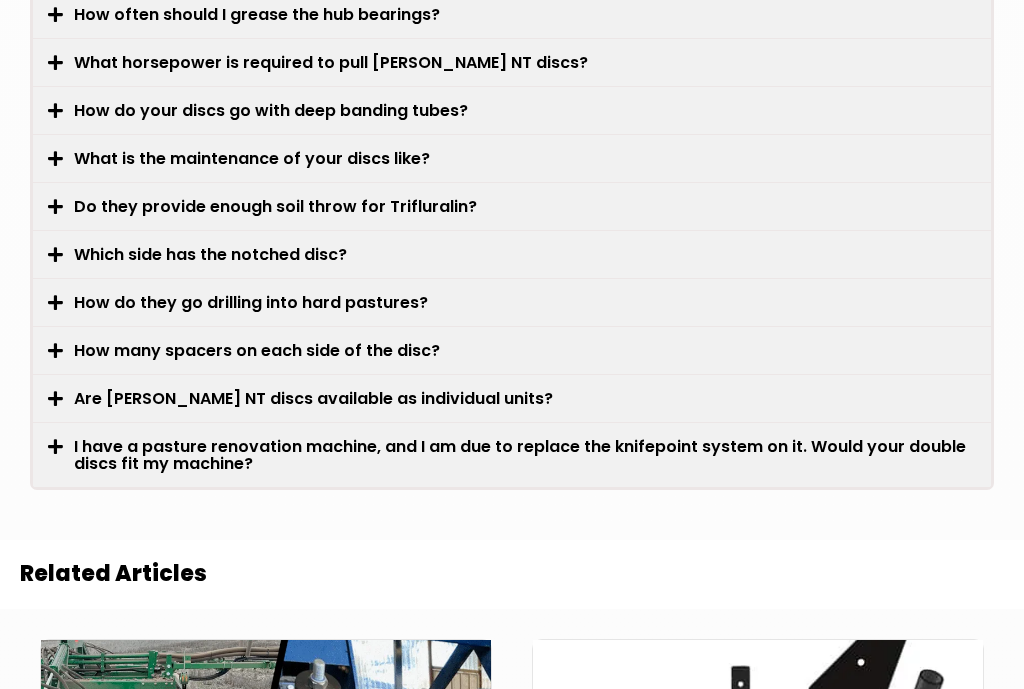 scroll, scrollTop: 6567, scrollLeft: 0, axis: vertical 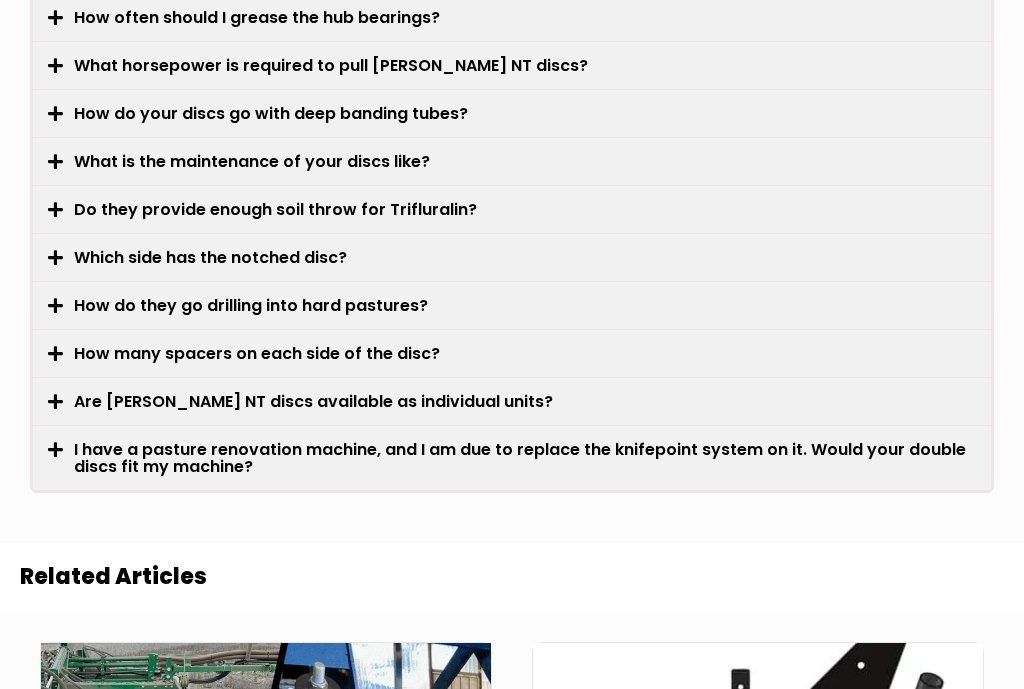 click on "READ MORE" at bounding box center [758, 1152] 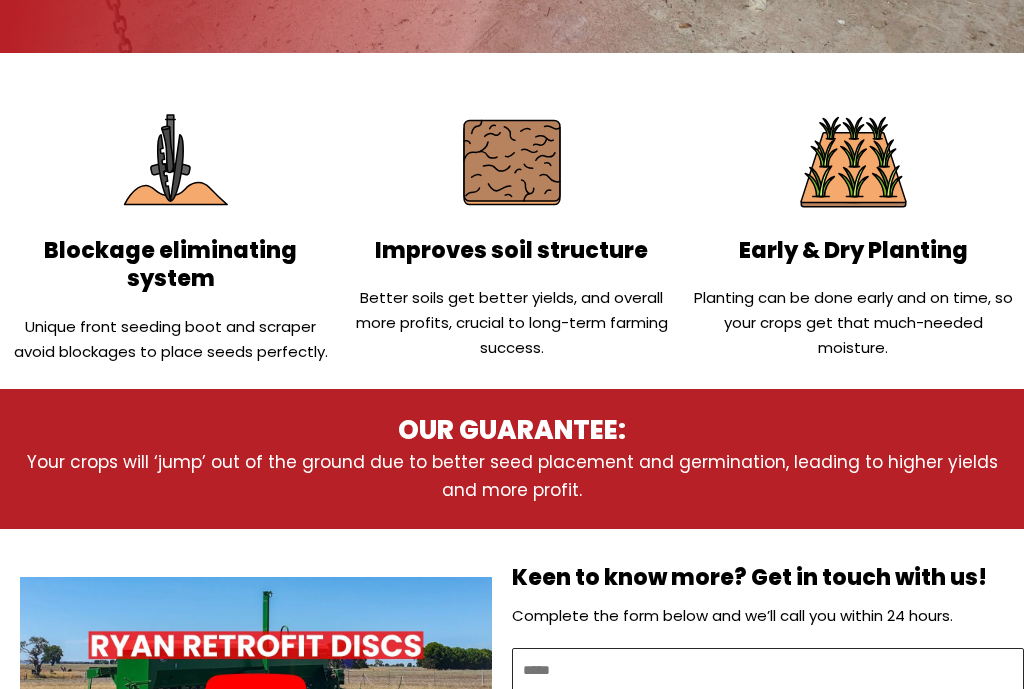 scroll, scrollTop: 610, scrollLeft: 0, axis: vertical 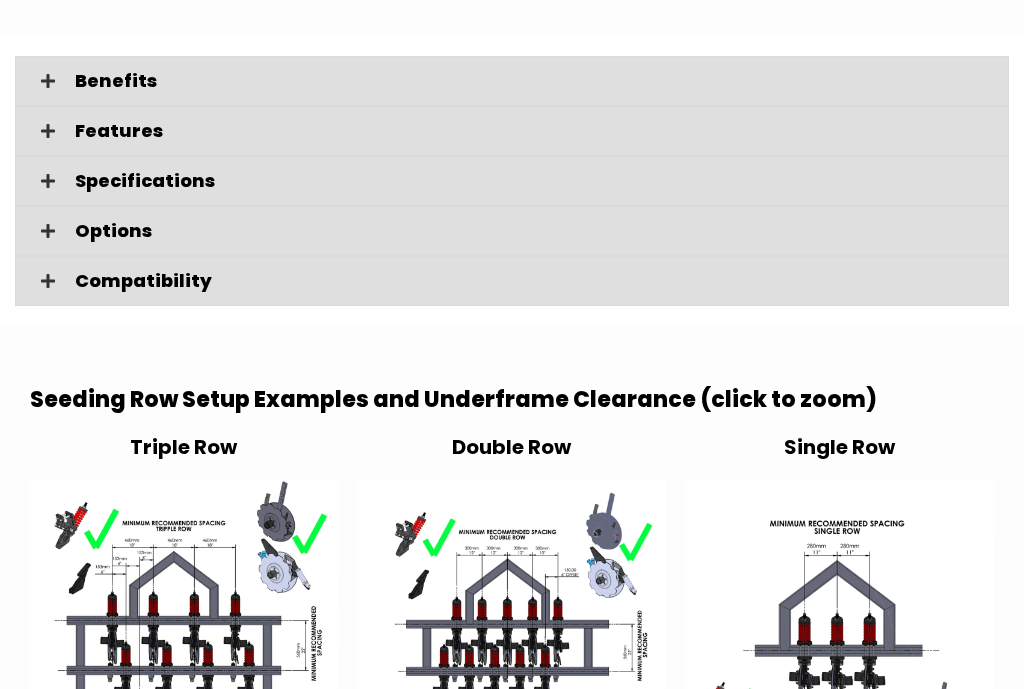 click at bounding box center [184, 633] 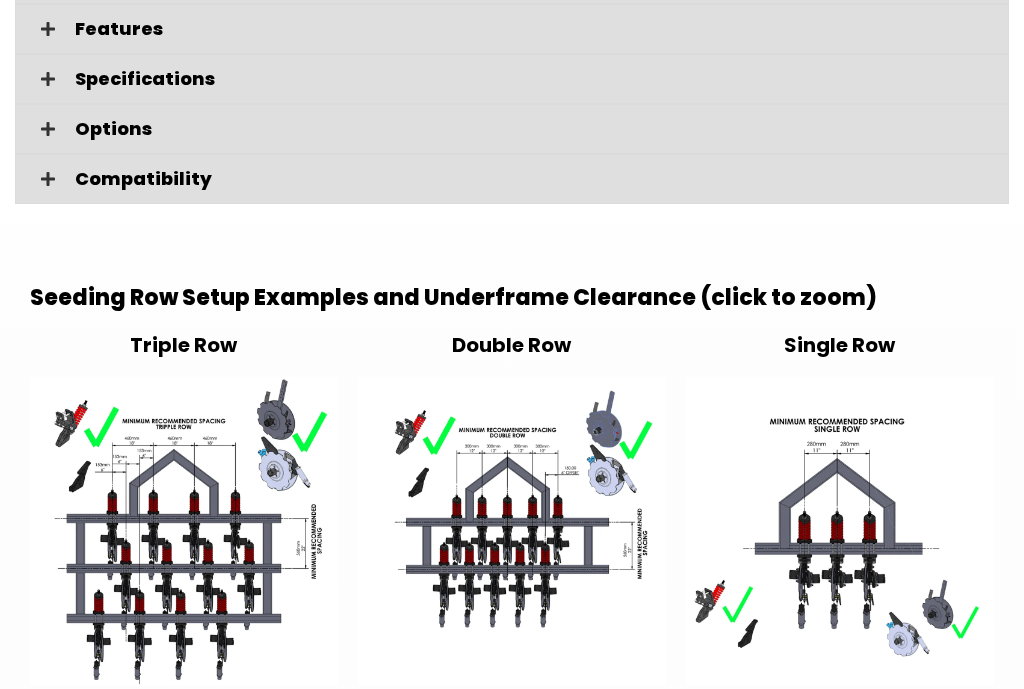 scroll, scrollTop: 3566, scrollLeft: 0, axis: vertical 